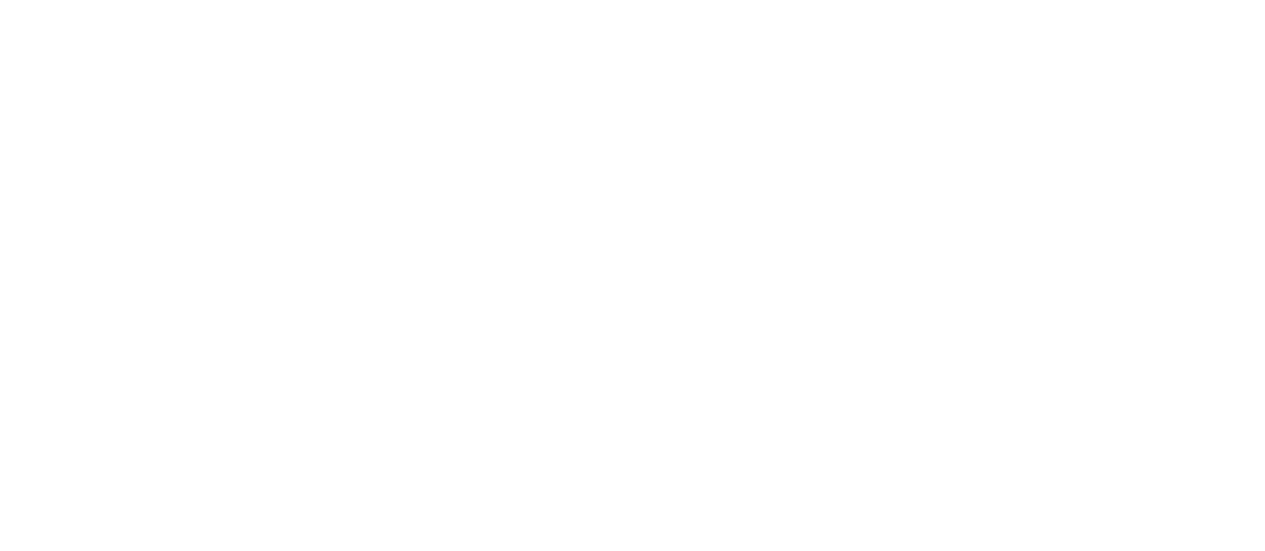 scroll, scrollTop: 0, scrollLeft: 0, axis: both 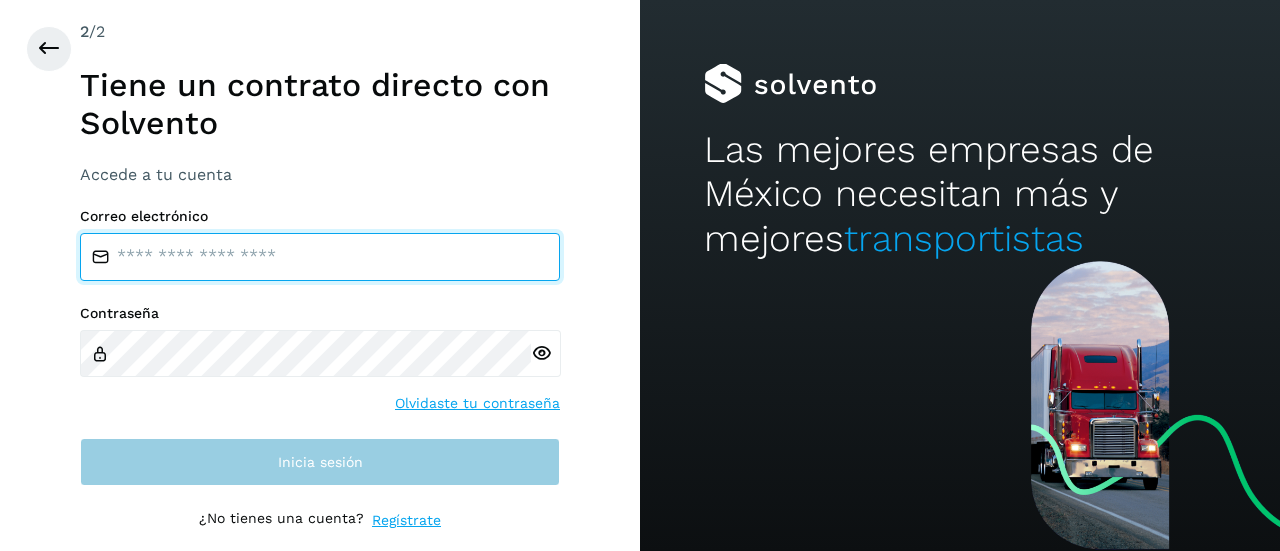 type on "**********" 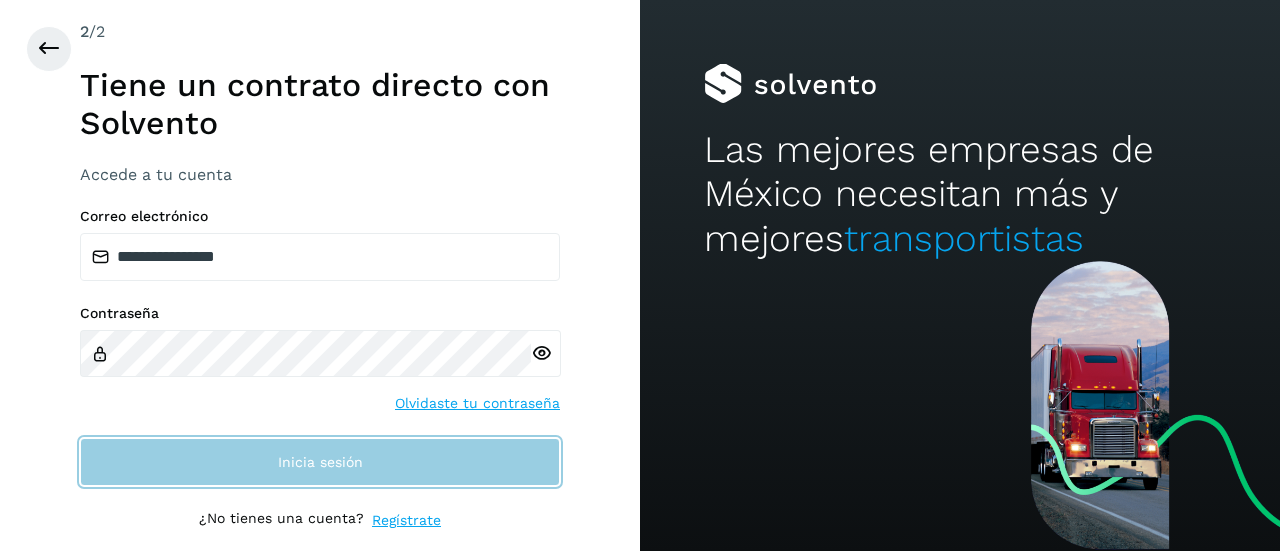 click on "Inicia sesión" at bounding box center [320, 462] 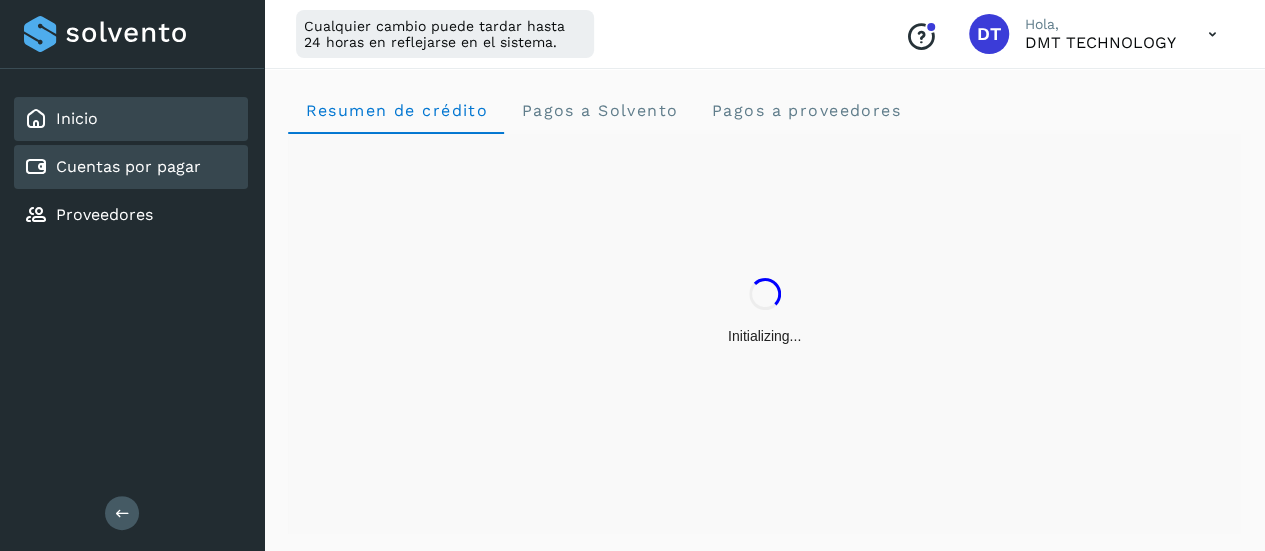 click on "Cuentas por pagar" 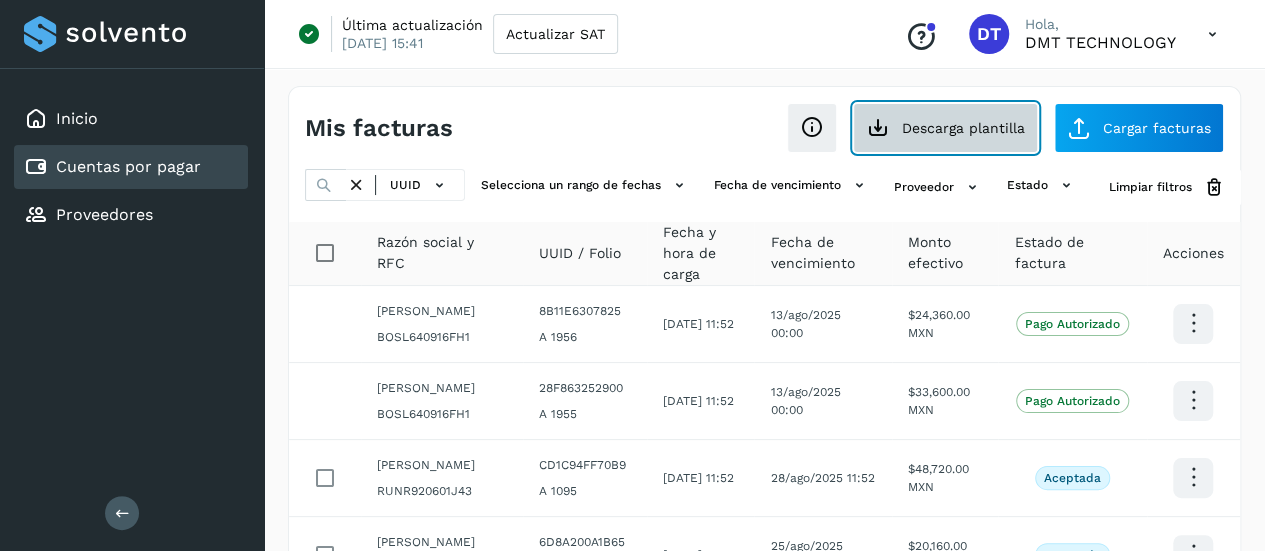 click on "Descarga plantilla" 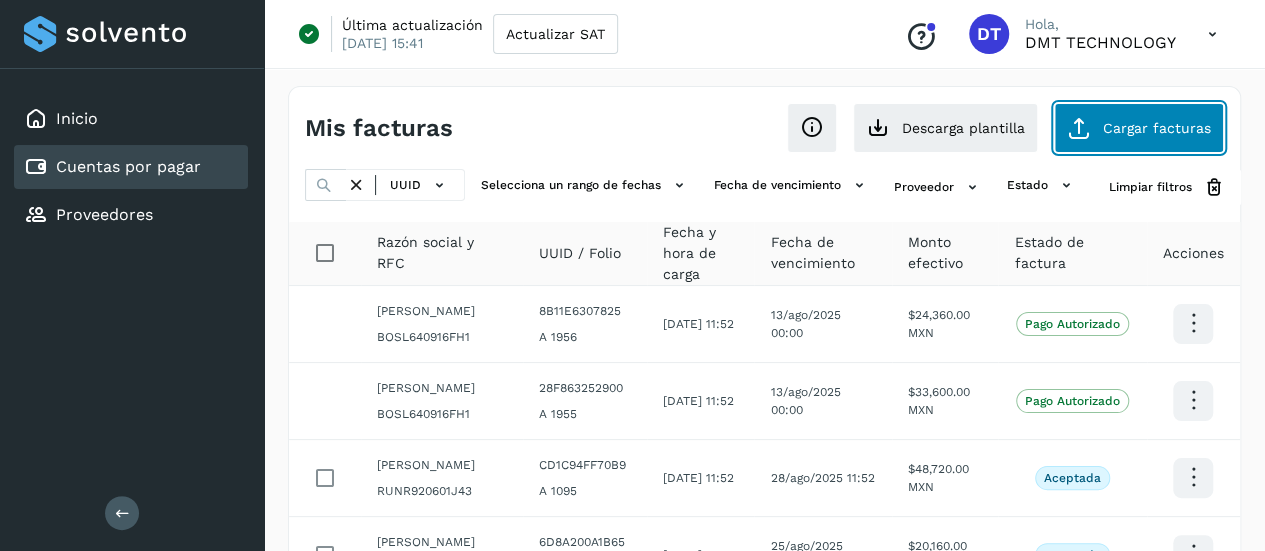click on "Cargar facturas" 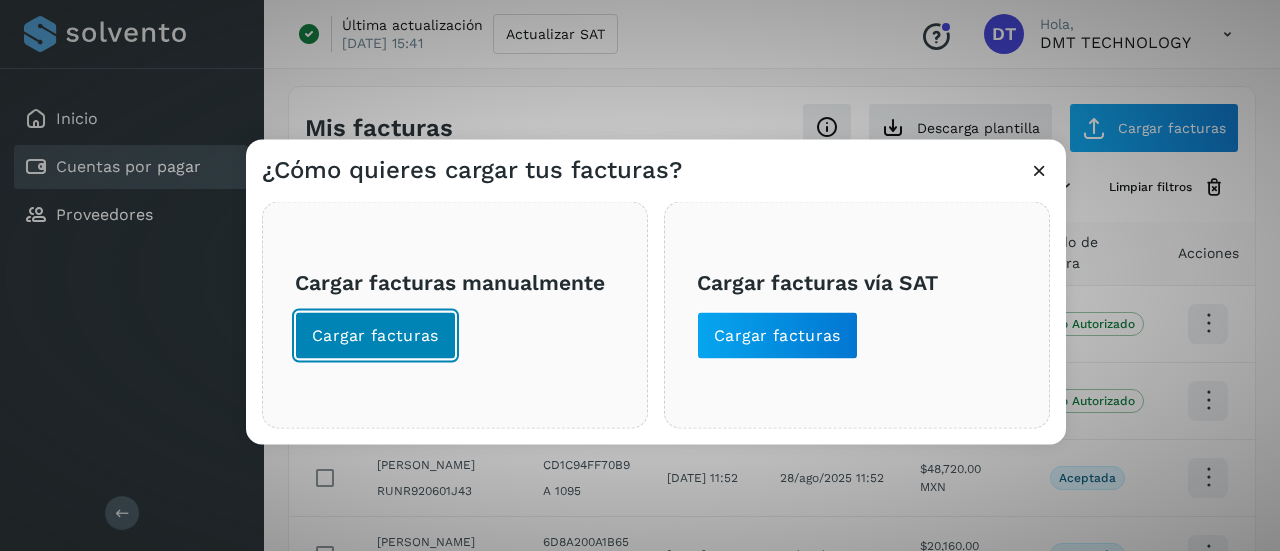click on "Cargar facturas" 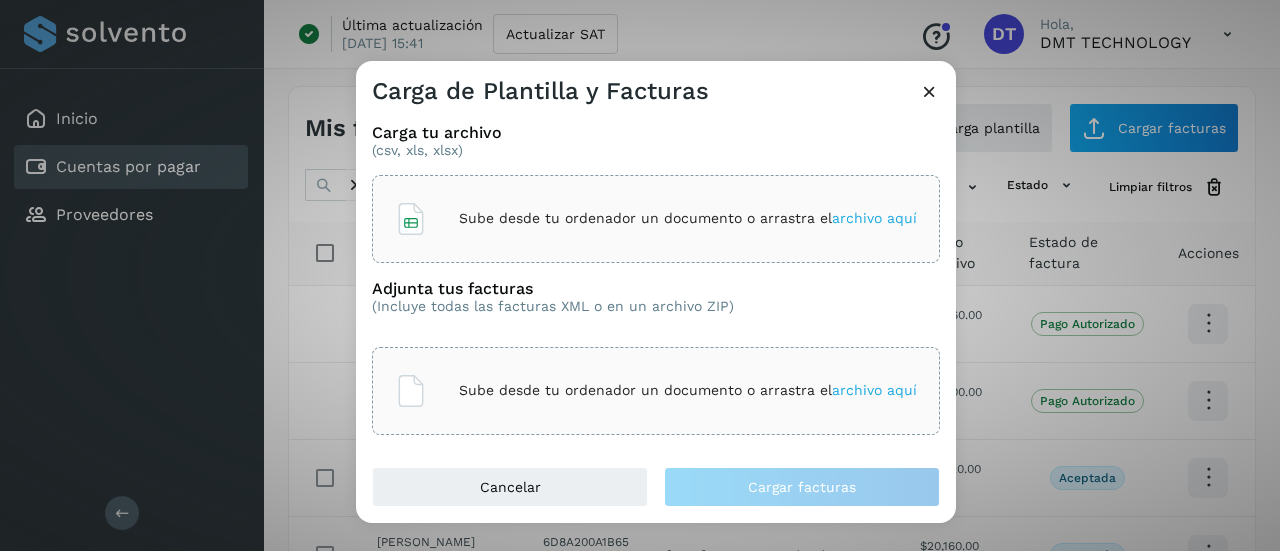 click on "Sube desde tu ordenador un documento o arrastra el  archivo aquí" 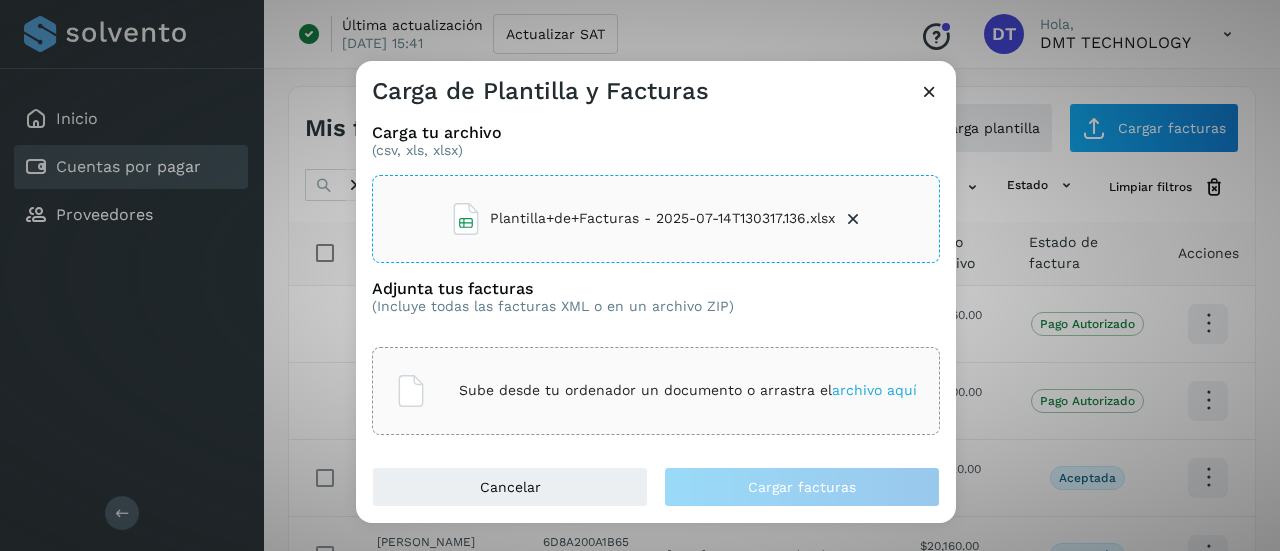 click on "Sube desde tu ordenador un documento o arrastra el  archivo aquí" 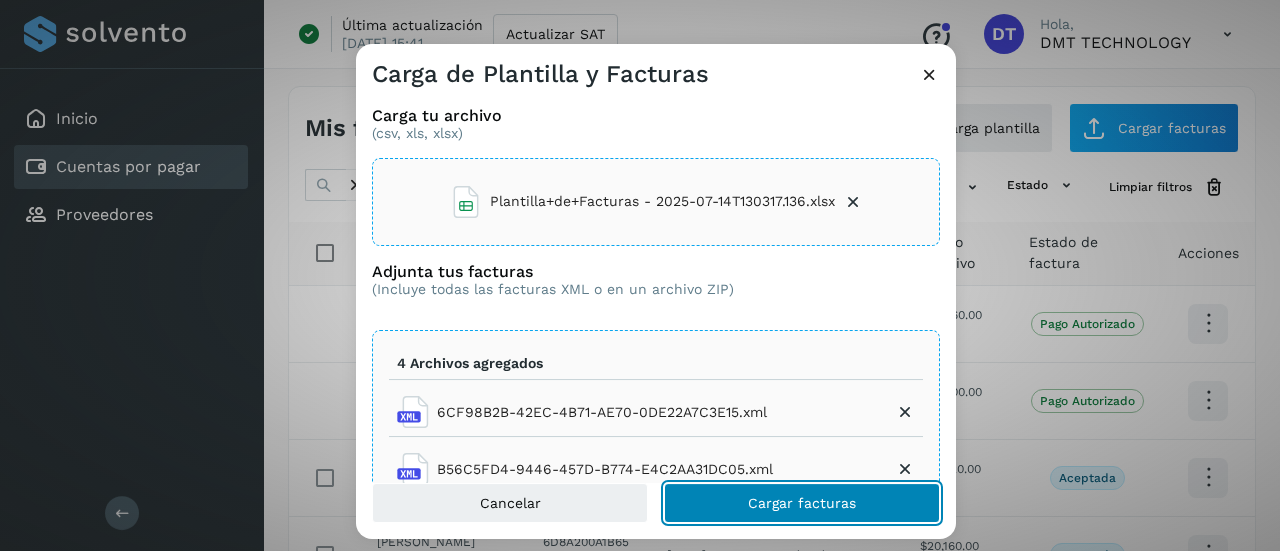 click on "Cargar facturas" 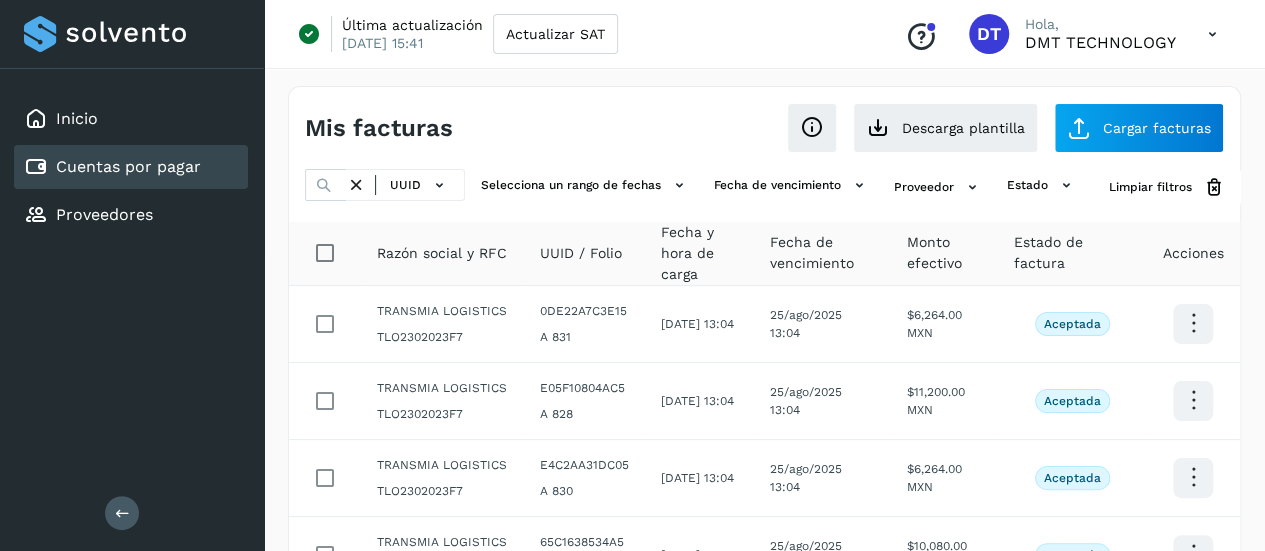 click at bounding box center [356, 185] 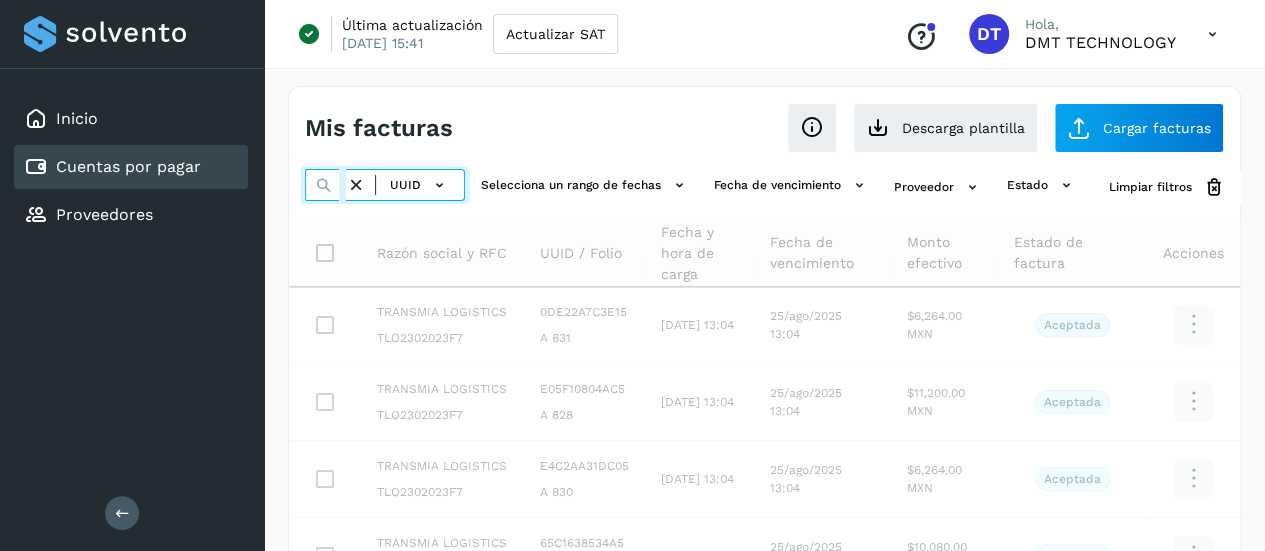 click at bounding box center [325, 185] 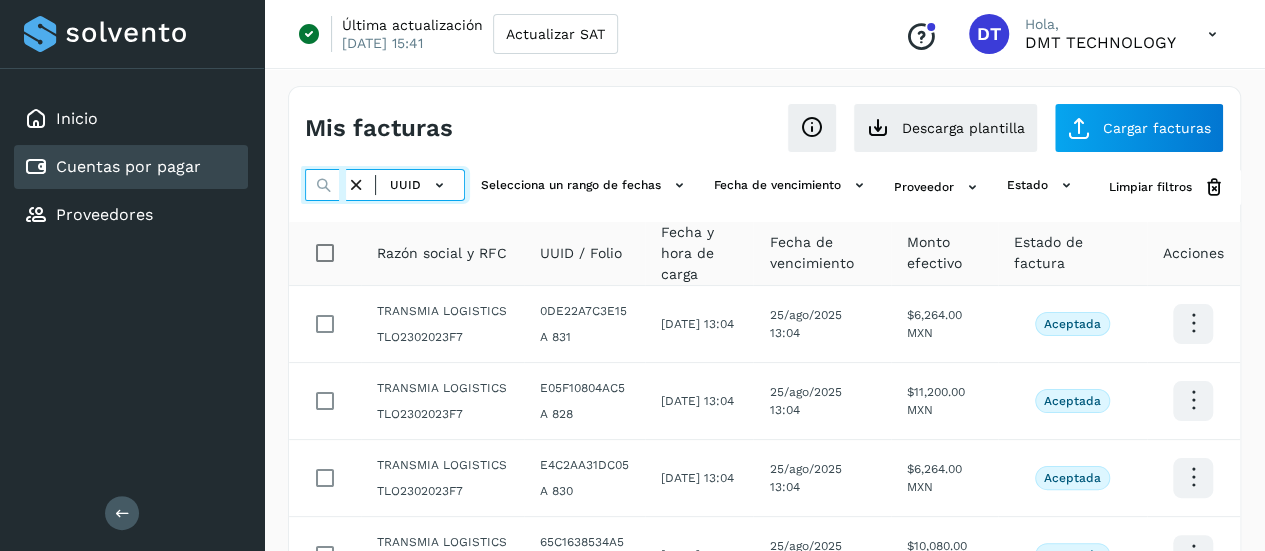 paste on "**********" 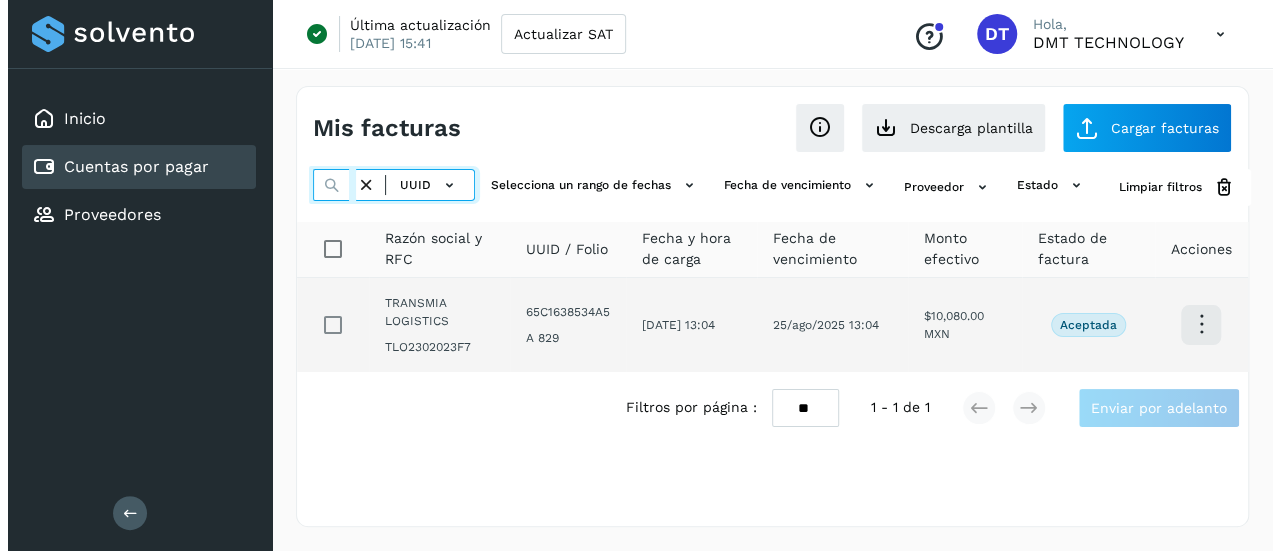 scroll, scrollTop: 0, scrollLeft: 300, axis: horizontal 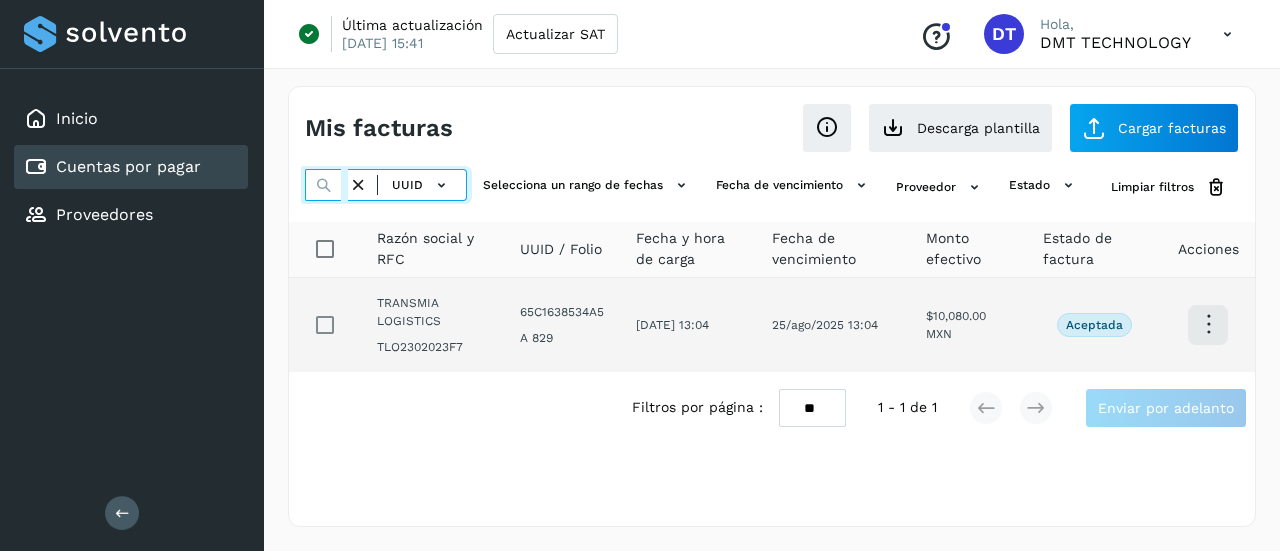 type on "**********" 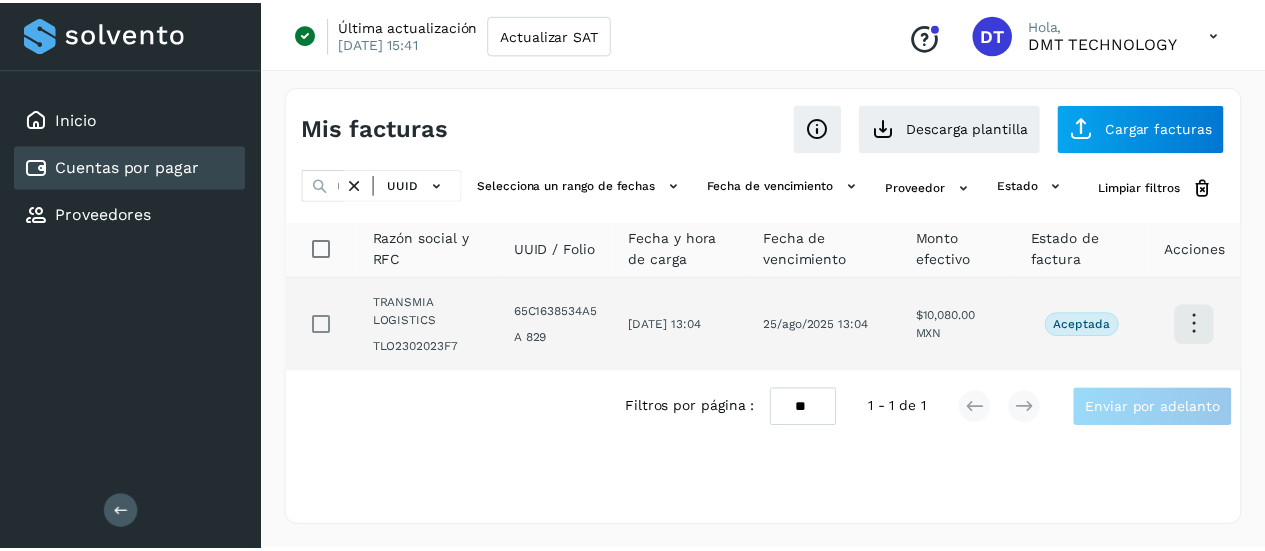 scroll, scrollTop: 0, scrollLeft: 0, axis: both 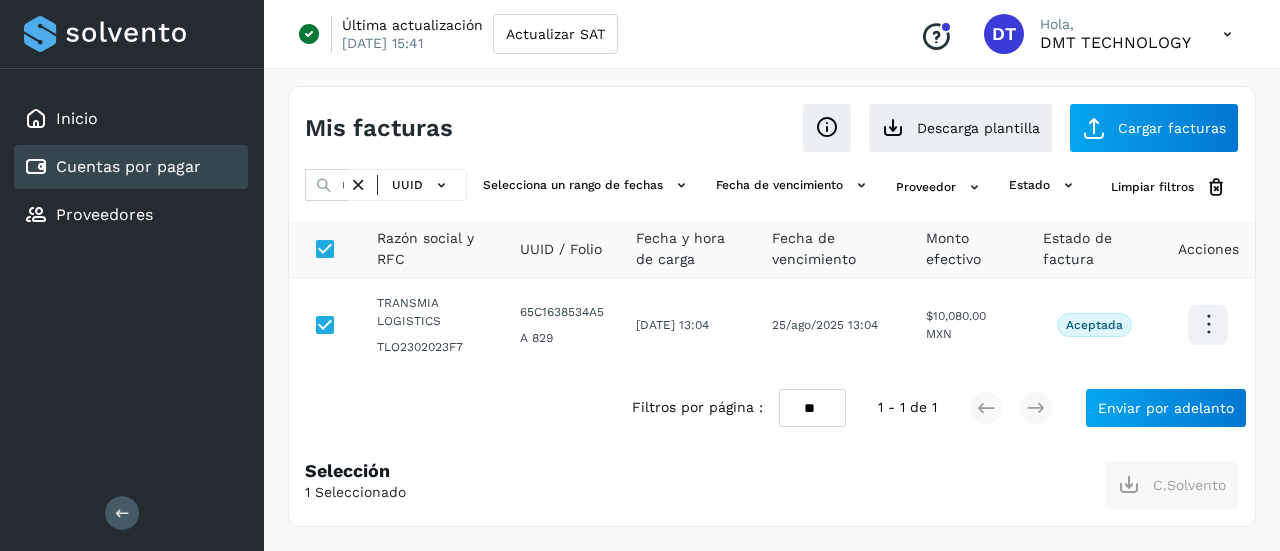 click at bounding box center [358, 185] 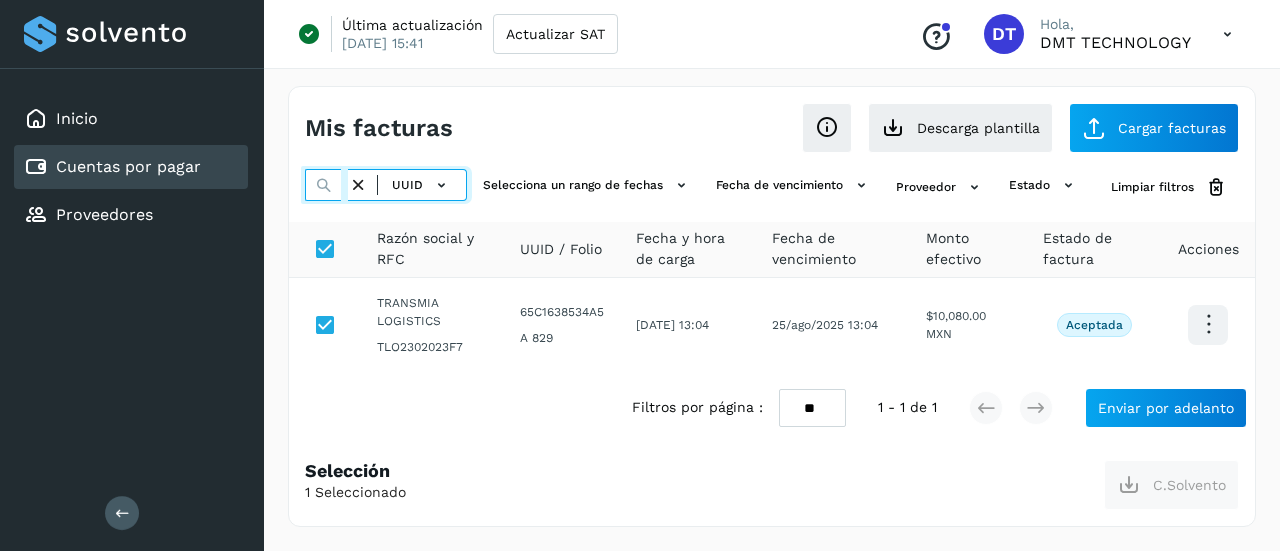 click at bounding box center (326, 185) 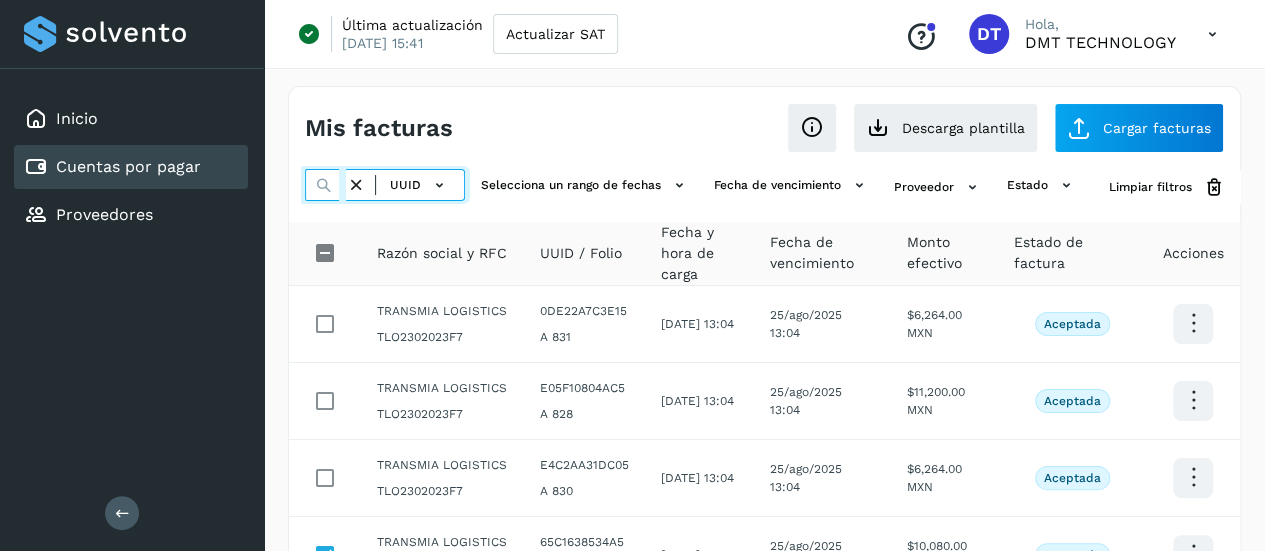 paste on "**********" 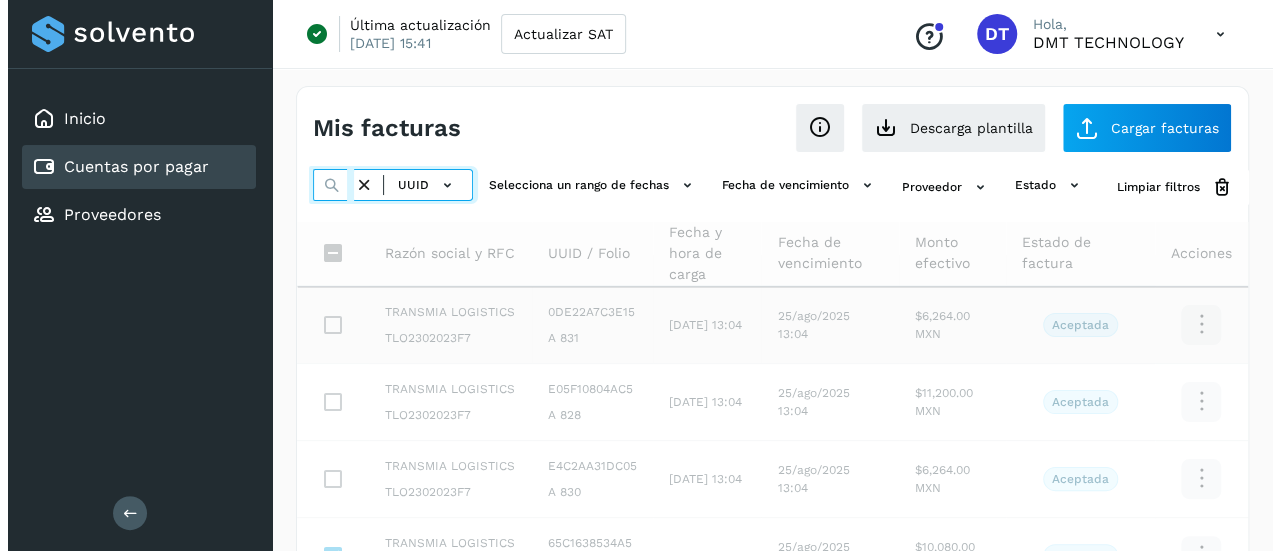 scroll, scrollTop: 0, scrollLeft: 295, axis: horizontal 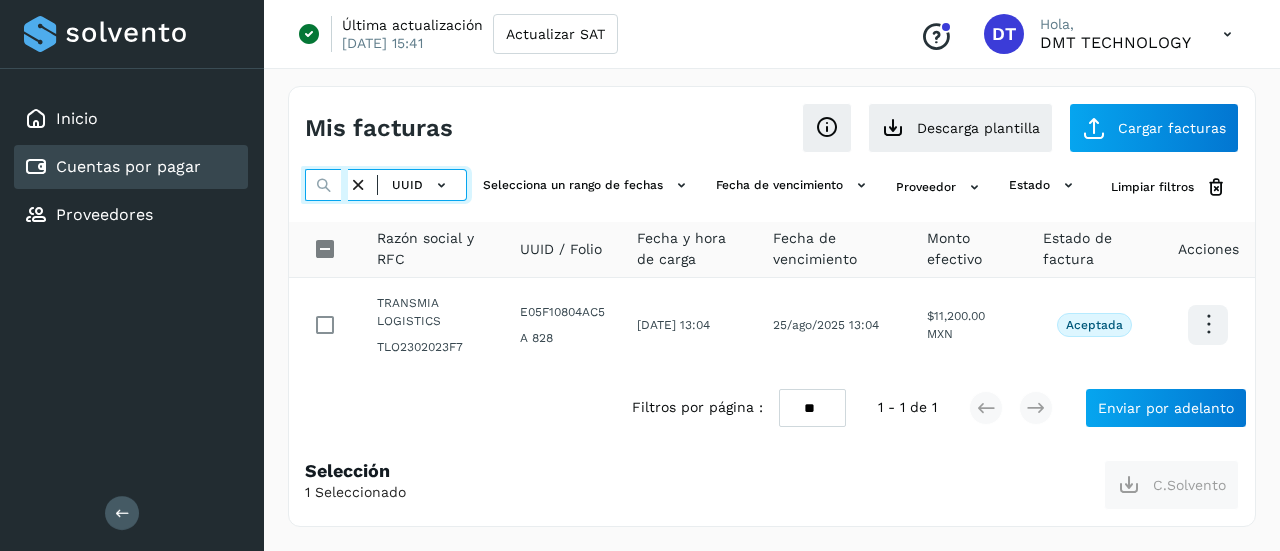 type on "**********" 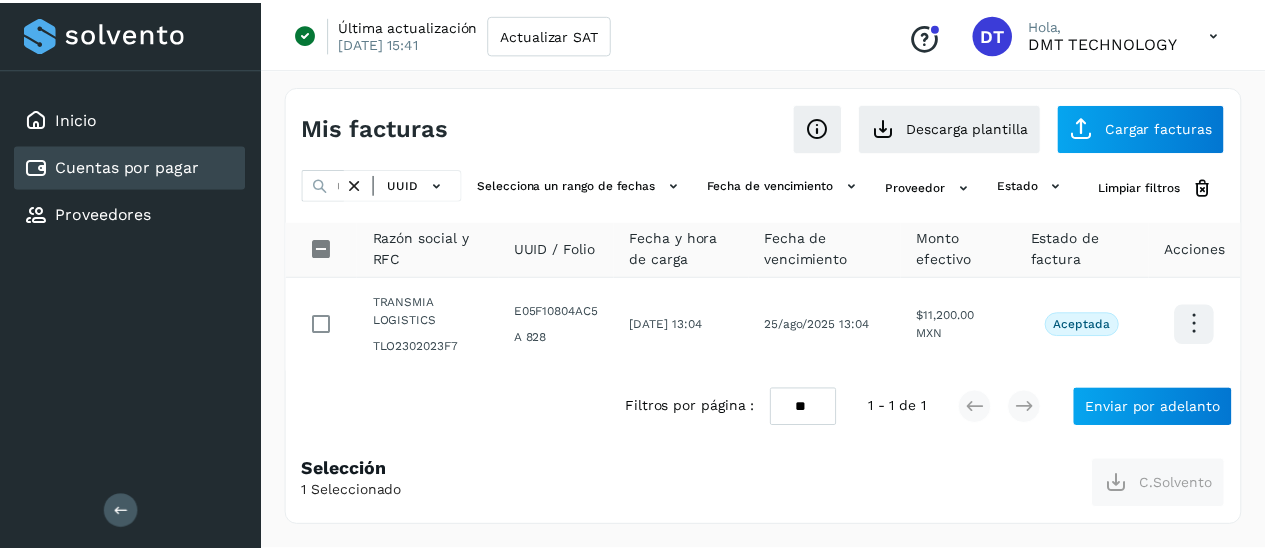 scroll, scrollTop: 0, scrollLeft: 0, axis: both 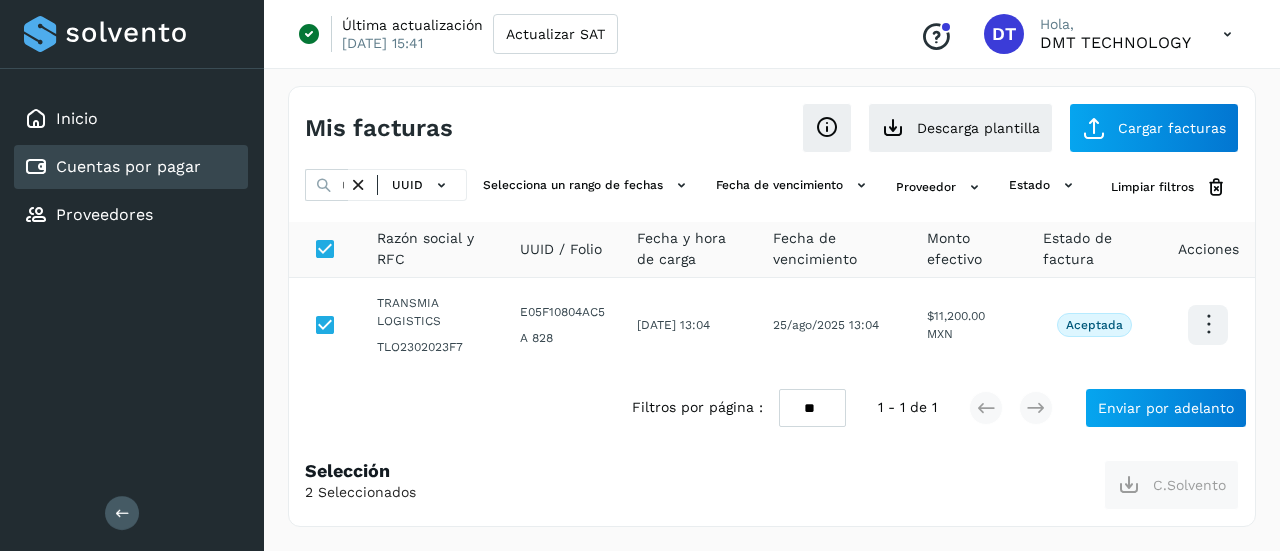 click at bounding box center [358, 185] 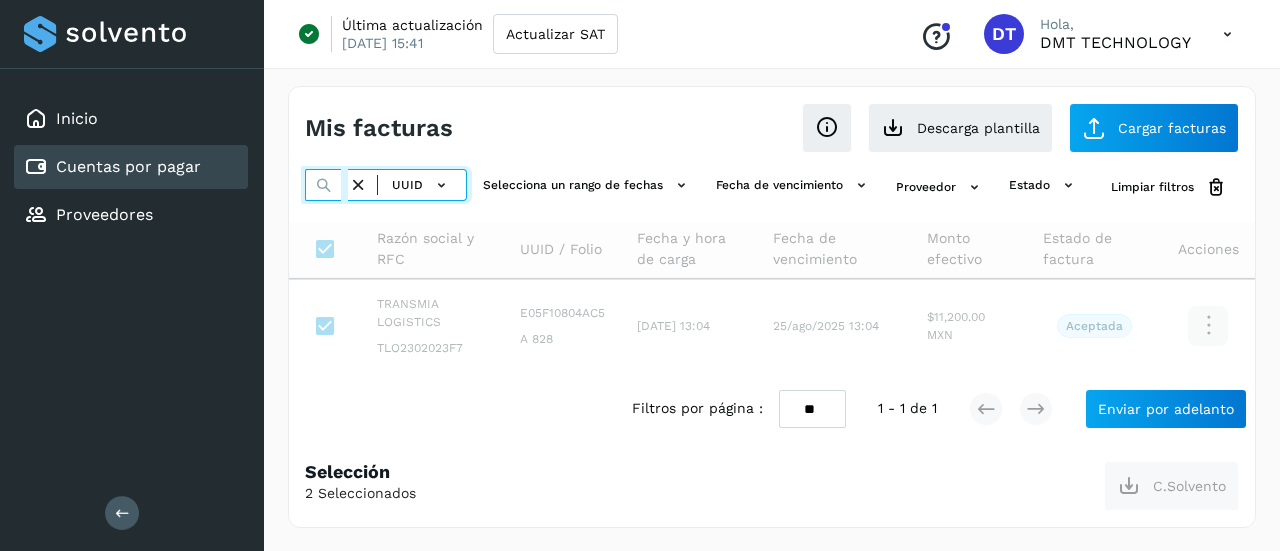 click at bounding box center [326, 185] 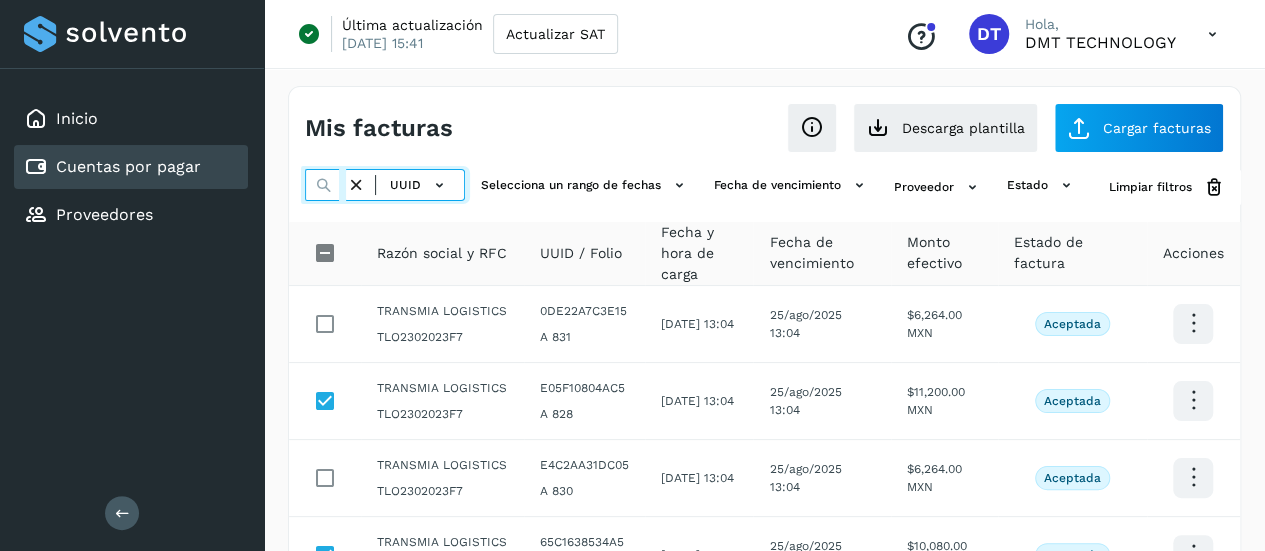 paste on "**********" 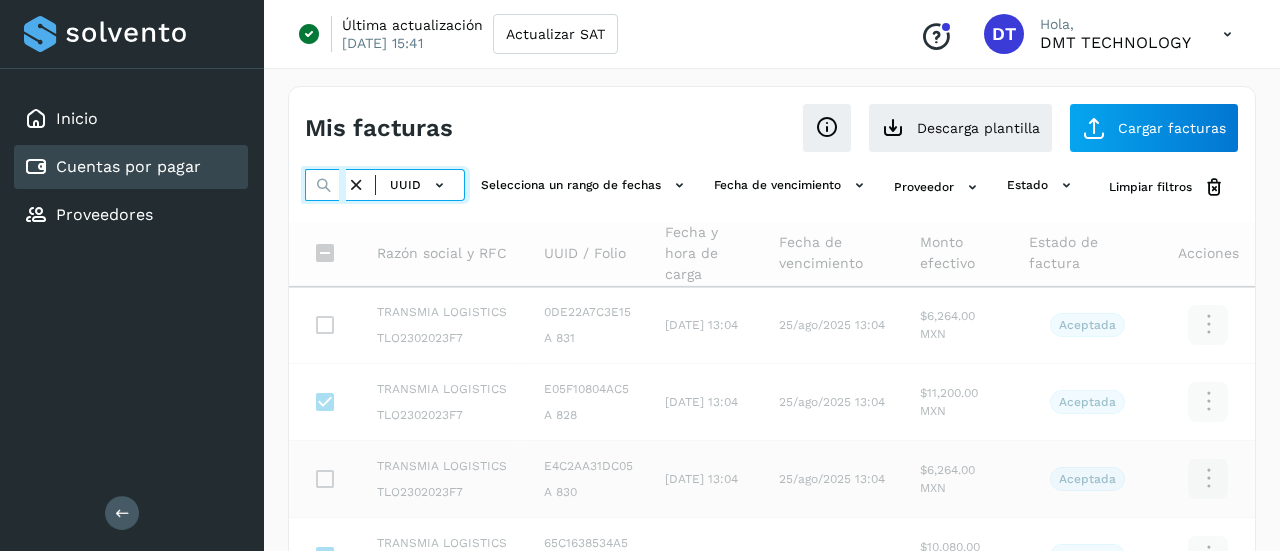 scroll, scrollTop: 0, scrollLeft: 302, axis: horizontal 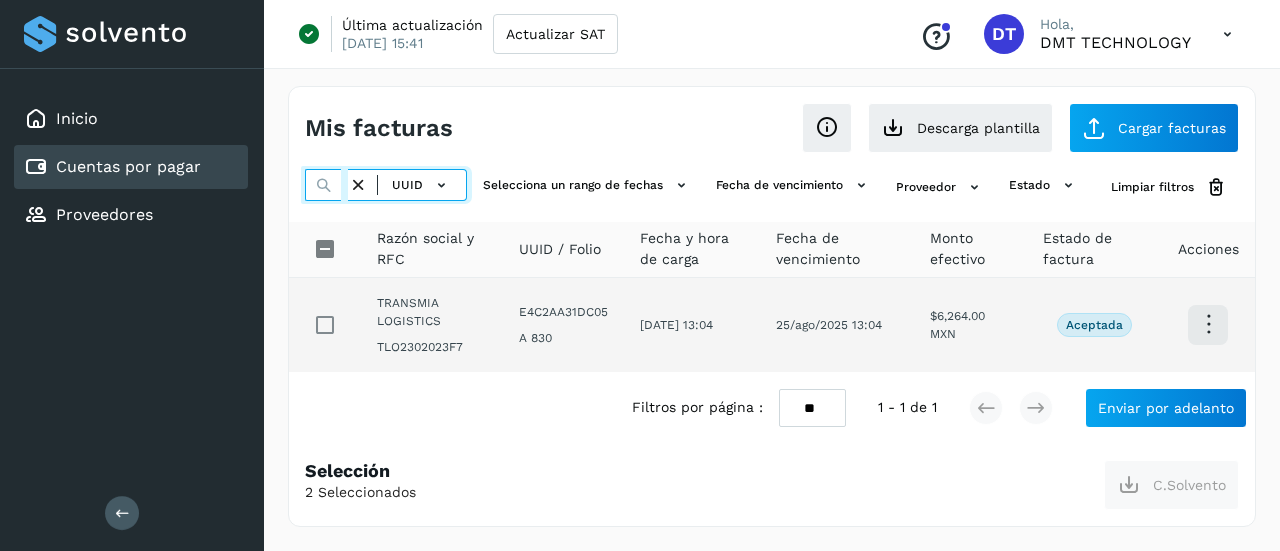 type on "**********" 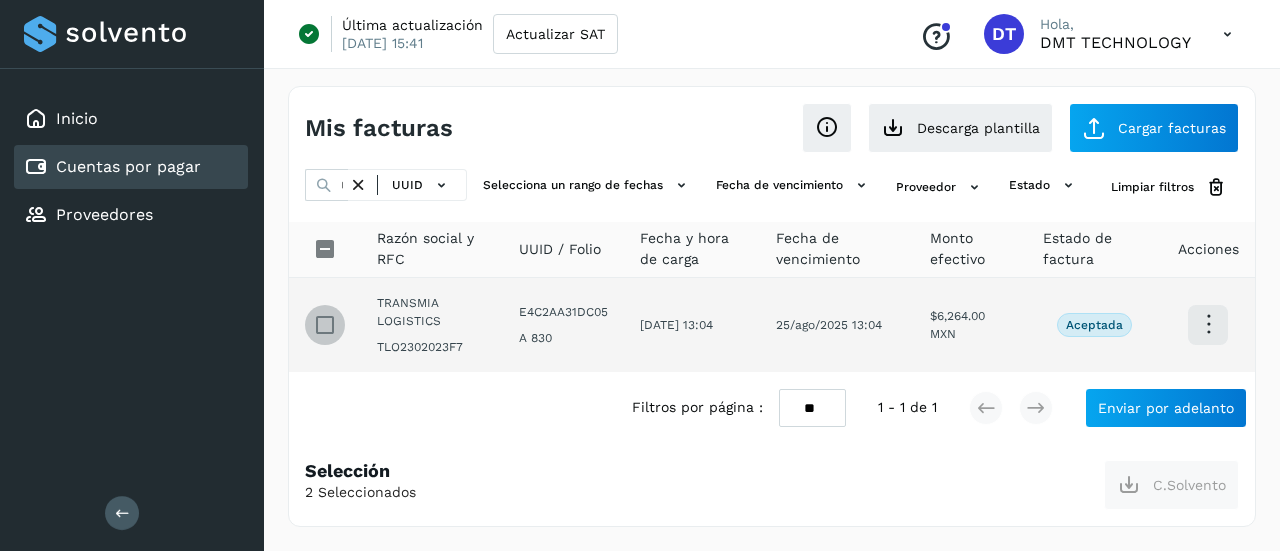 scroll, scrollTop: 0, scrollLeft: 0, axis: both 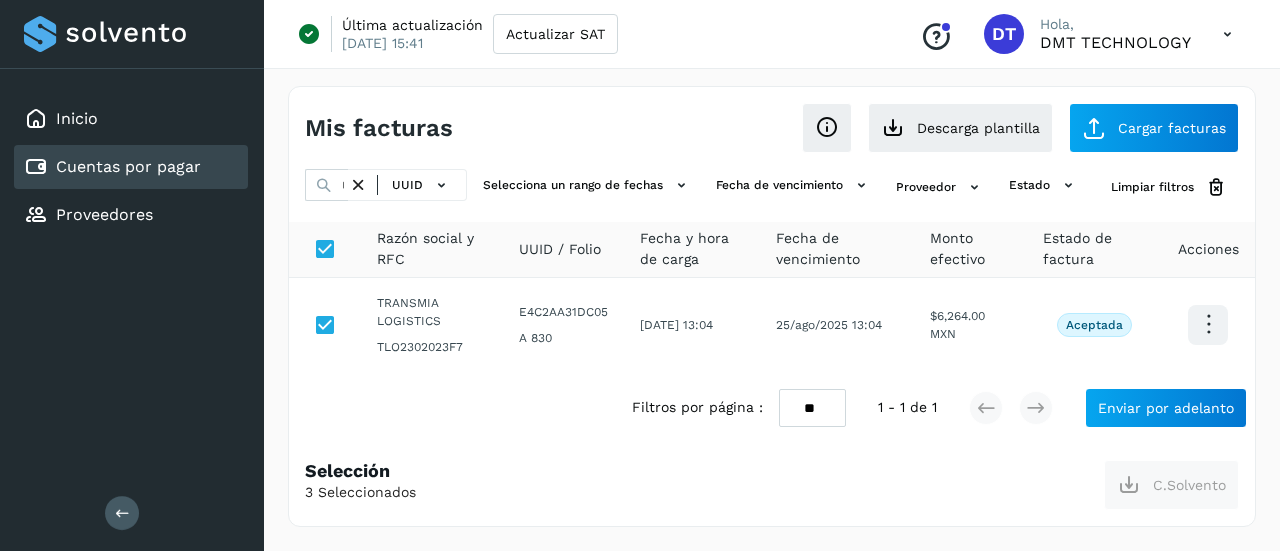 click at bounding box center [358, 185] 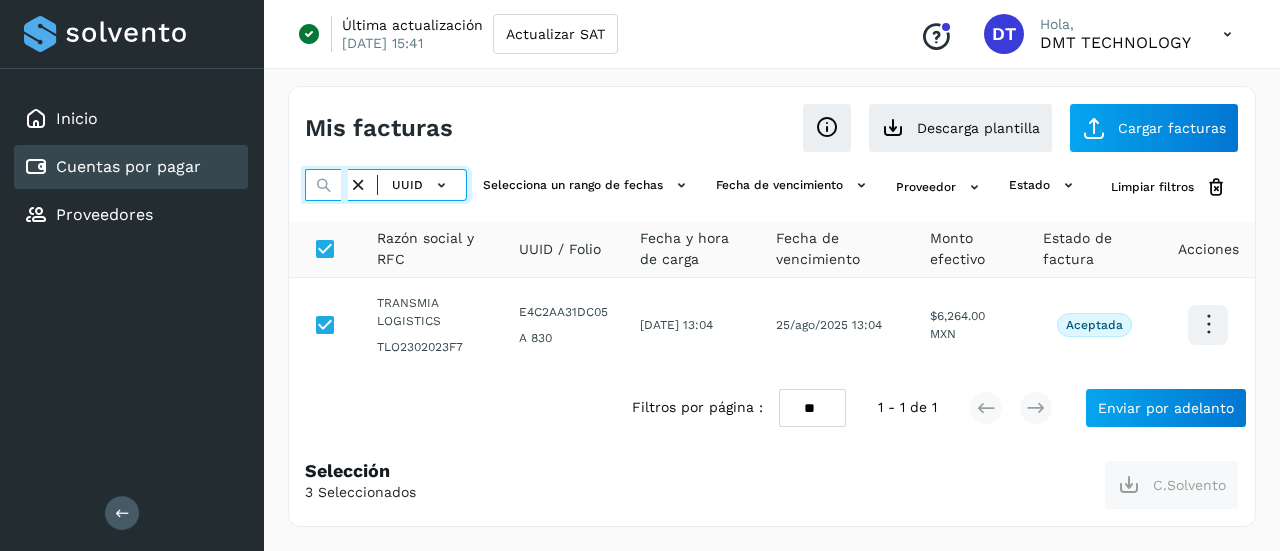 click at bounding box center [326, 185] 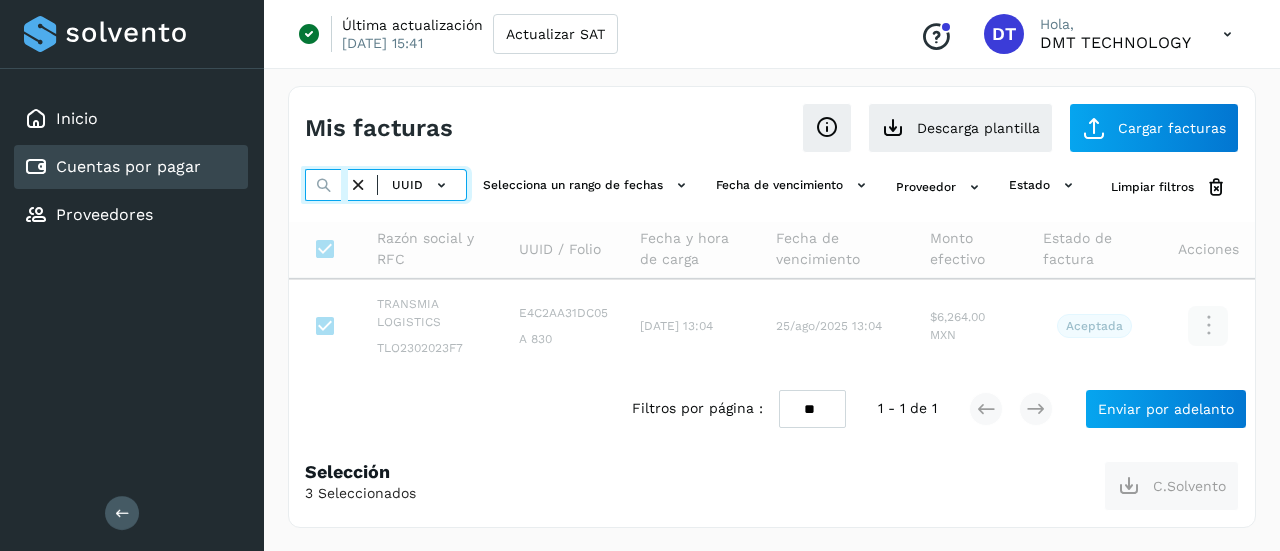paste on "**********" 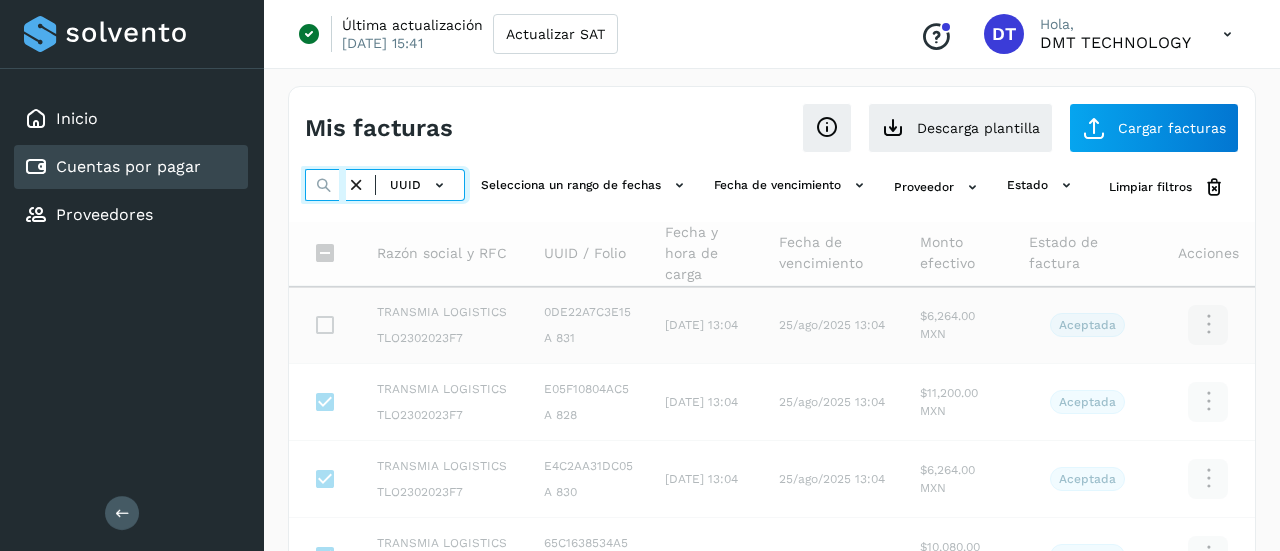type on "**********" 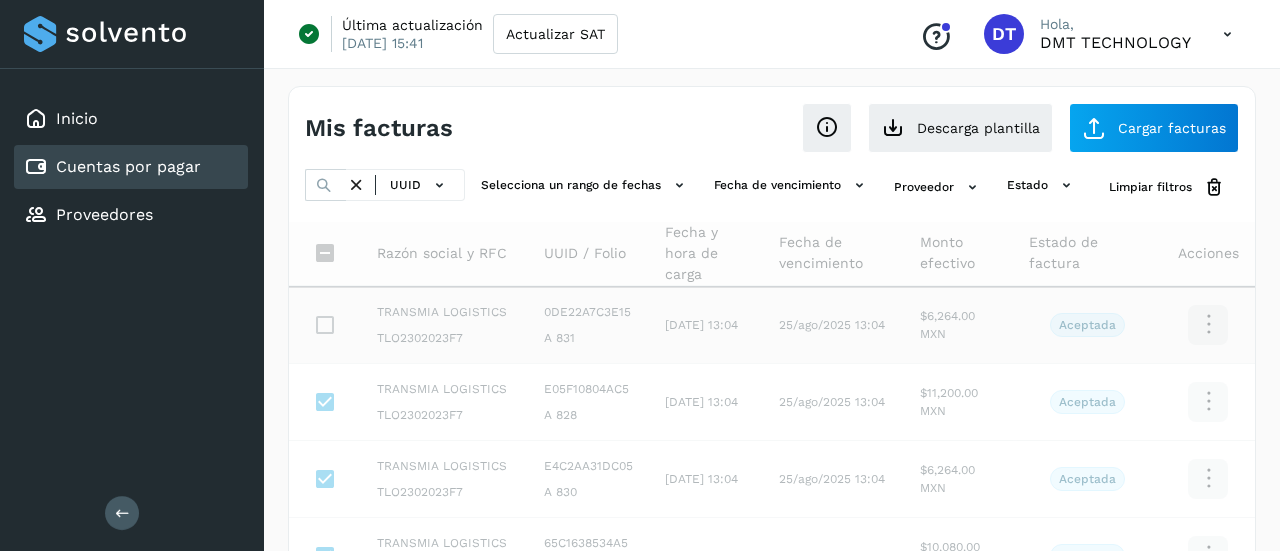 scroll, scrollTop: 0, scrollLeft: 0, axis: both 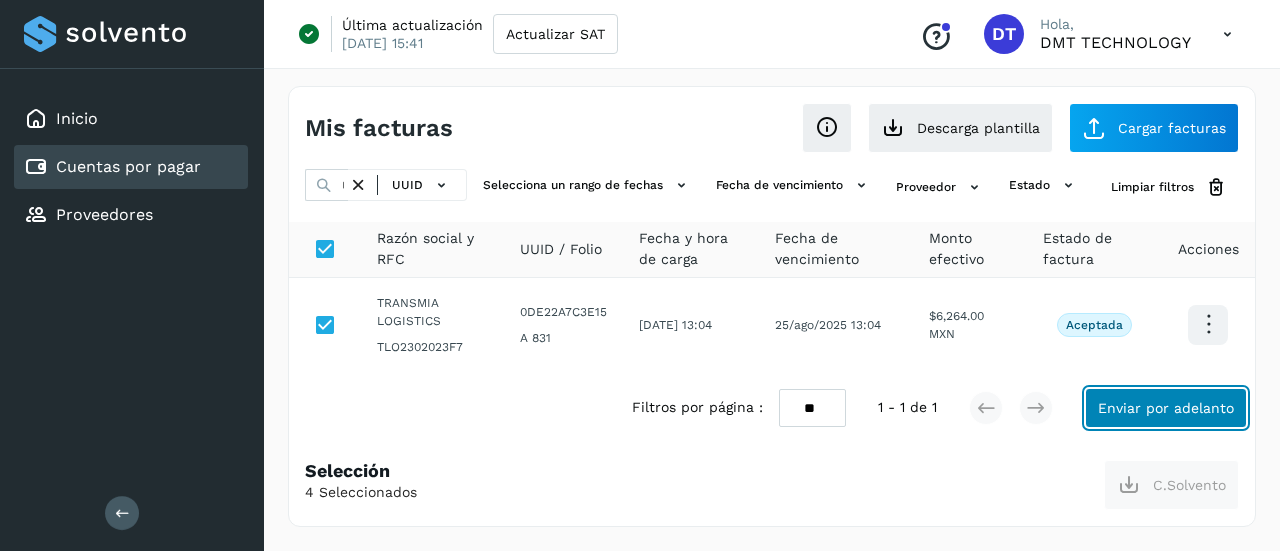 click on "Enviar por adelanto" 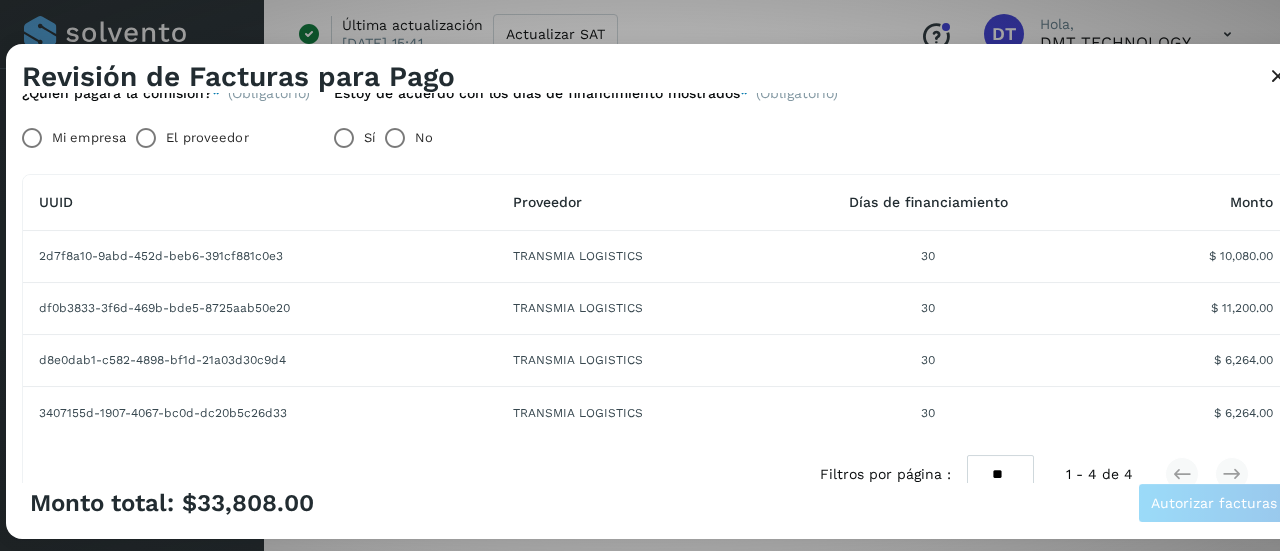 scroll, scrollTop: 0, scrollLeft: 0, axis: both 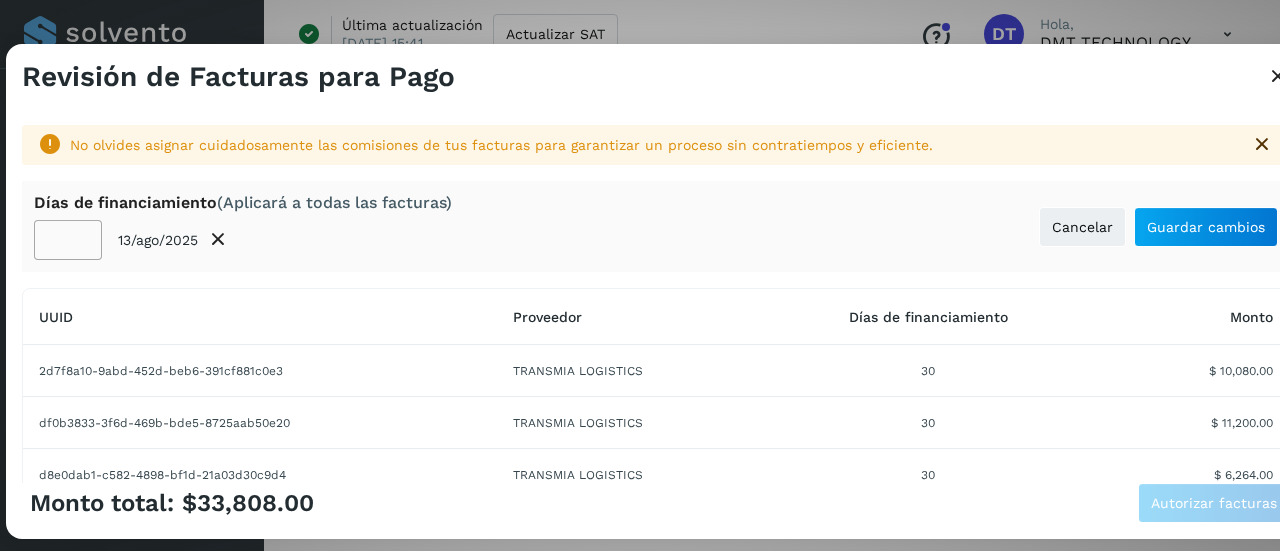 click on "**" 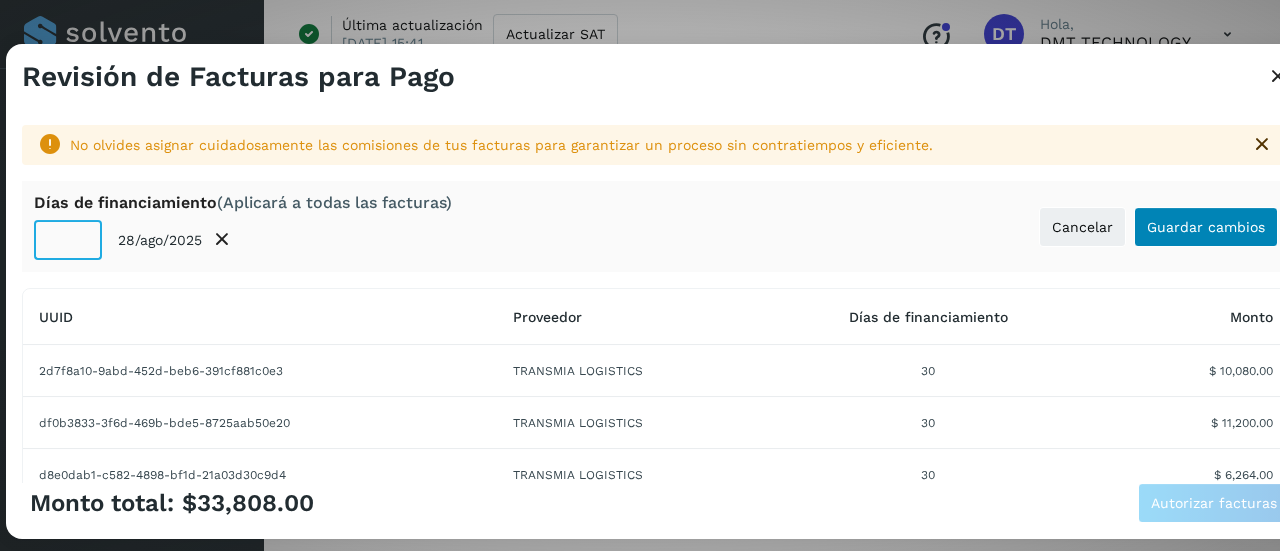 type on "**" 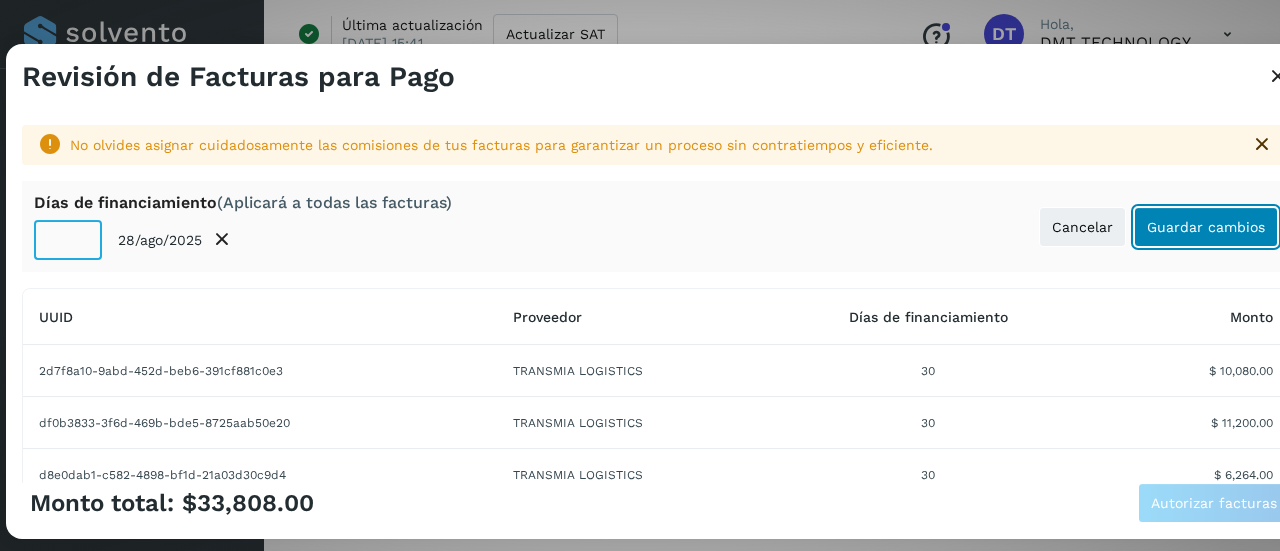 click on "Guardar cambios" at bounding box center (1206, 227) 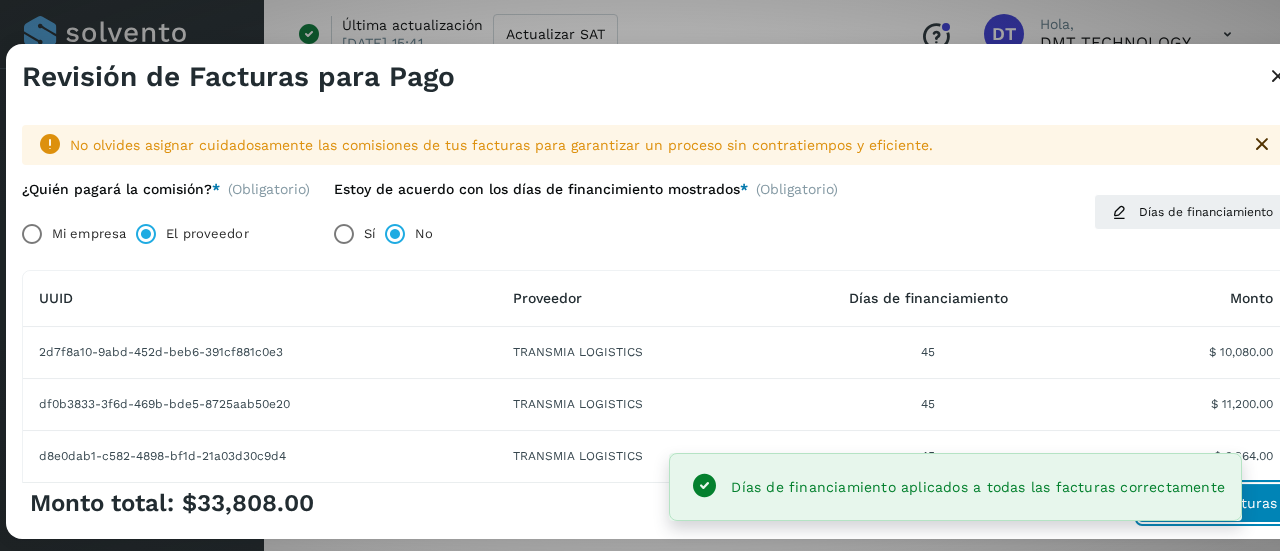 click on "Autorizar facturas" 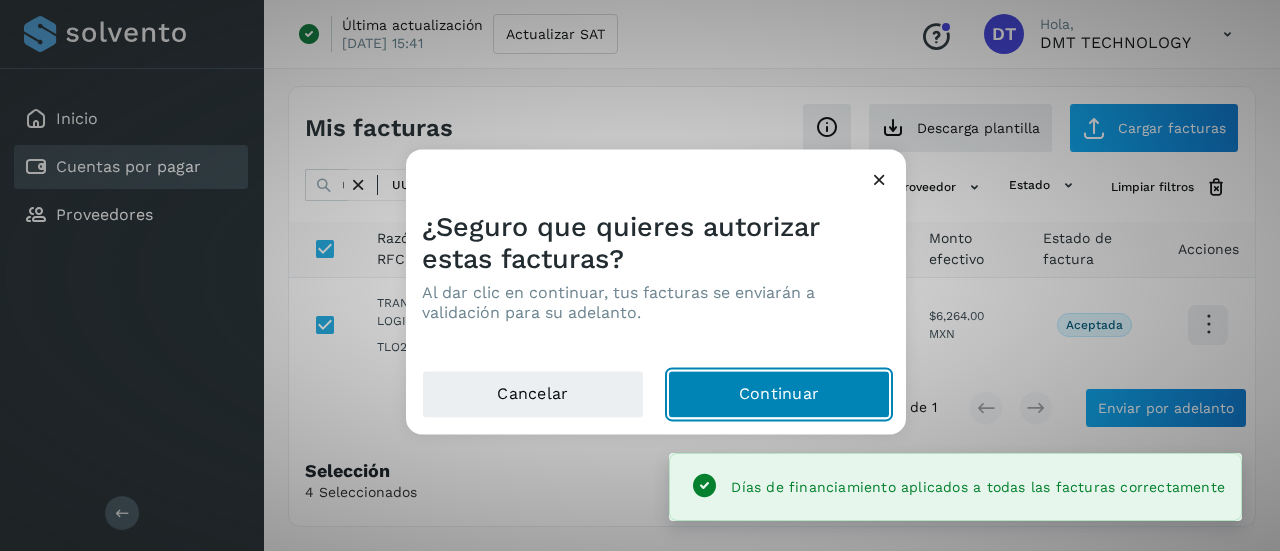 click on "Continuar" 